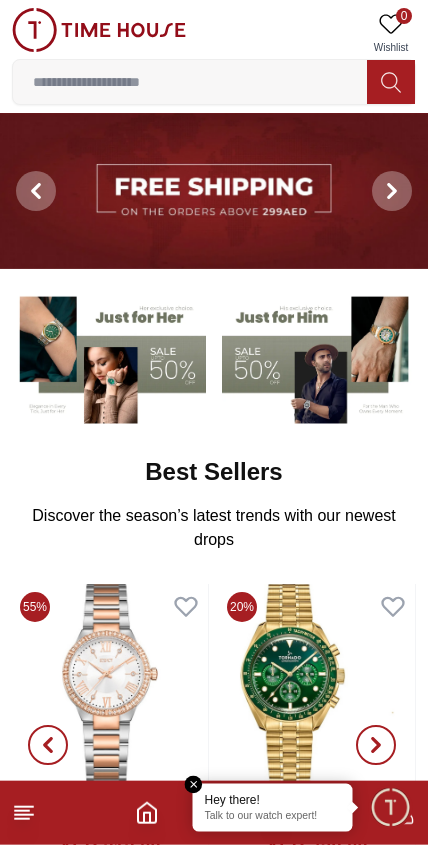 scroll, scrollTop: 0, scrollLeft: 0, axis: both 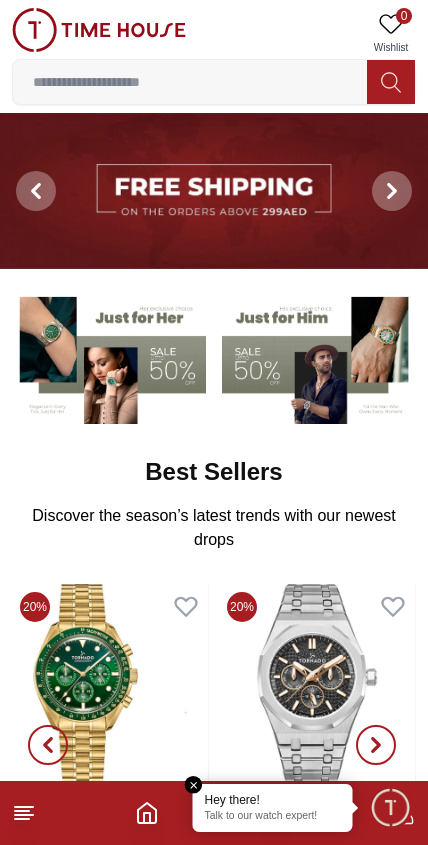 click at bounding box center [190, 82] 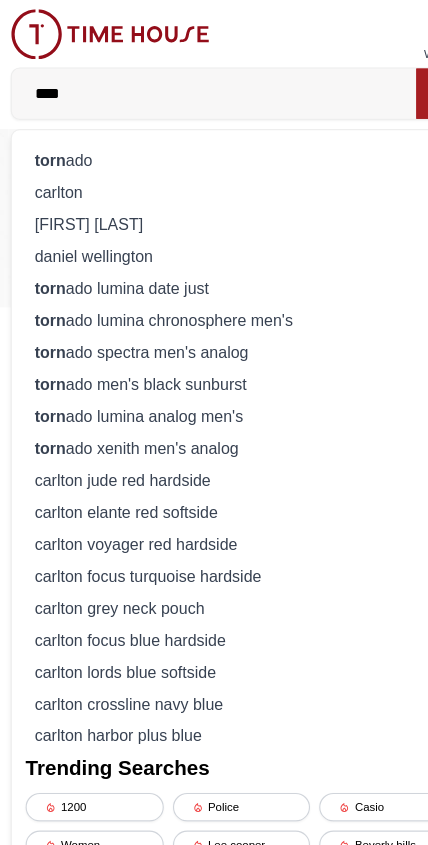 type on "****" 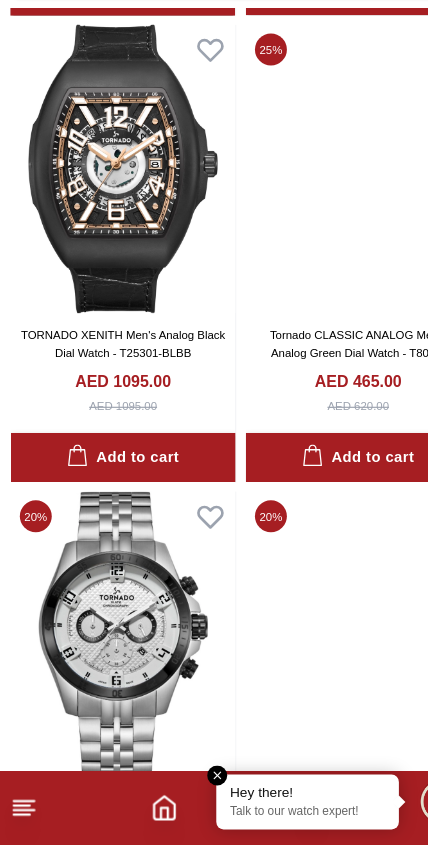 scroll, scrollTop: 1308, scrollLeft: 0, axis: vertical 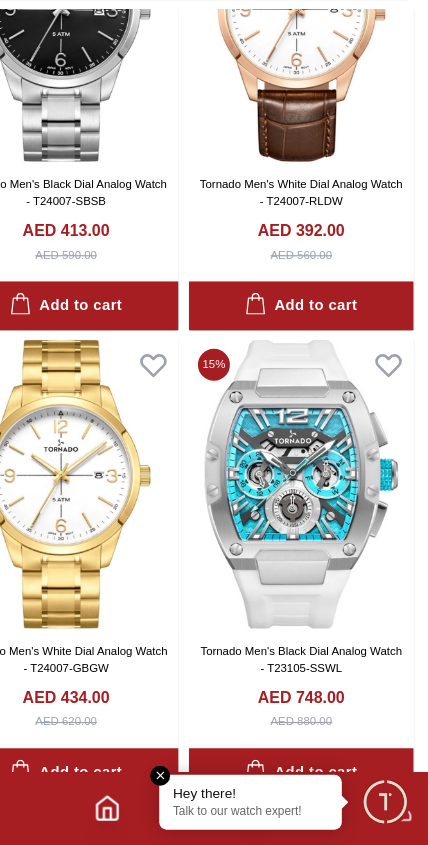 click at bounding box center [316, 529] 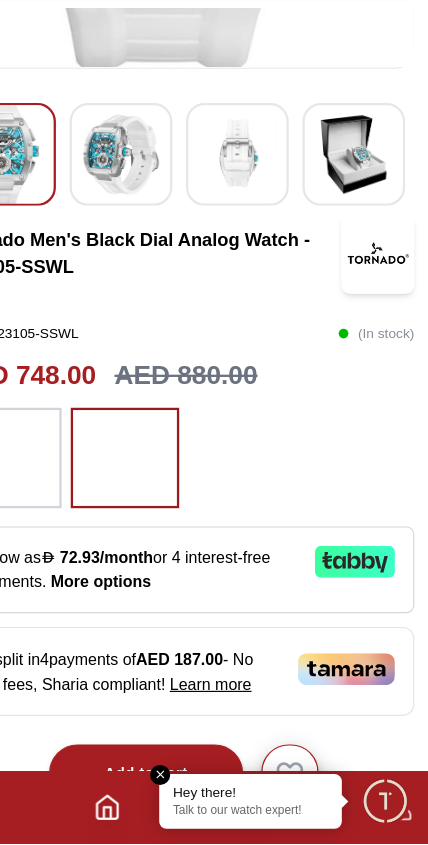scroll, scrollTop: 482, scrollLeft: 0, axis: vertical 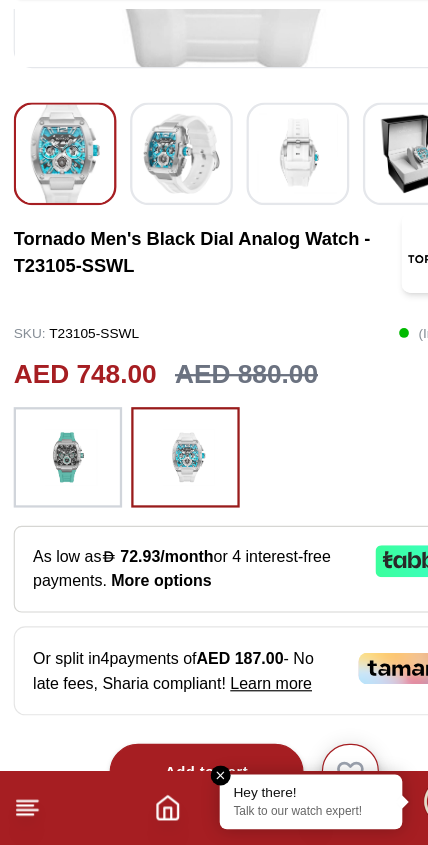 click at bounding box center [60, 506] 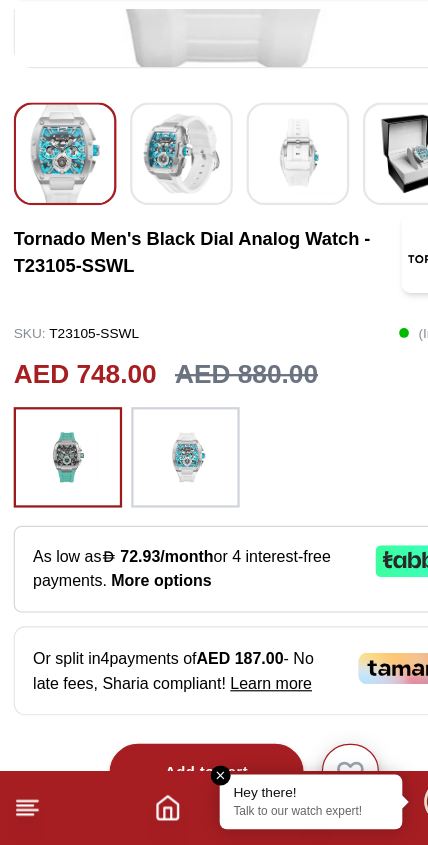 scroll, scrollTop: 483, scrollLeft: 0, axis: vertical 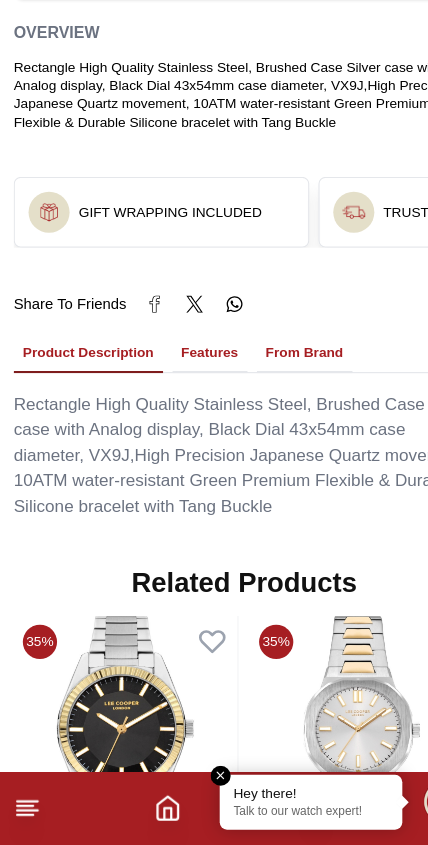 click at bounding box center [194, 785] 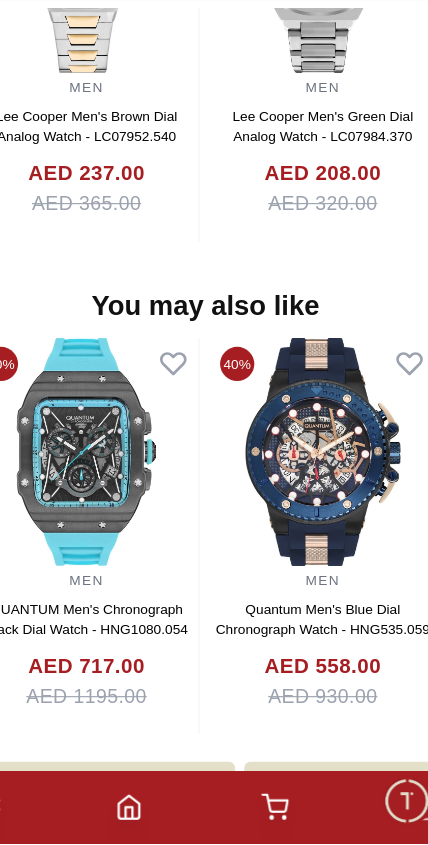 scroll, scrollTop: 2023, scrollLeft: 0, axis: vertical 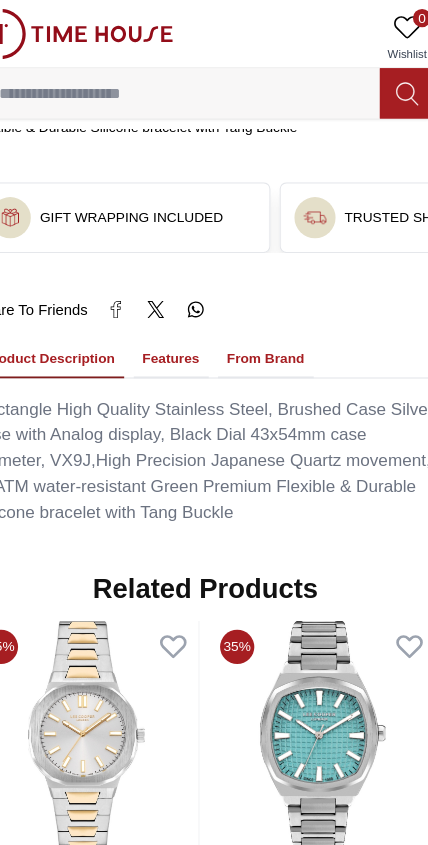 click at bounding box center [190, 82] 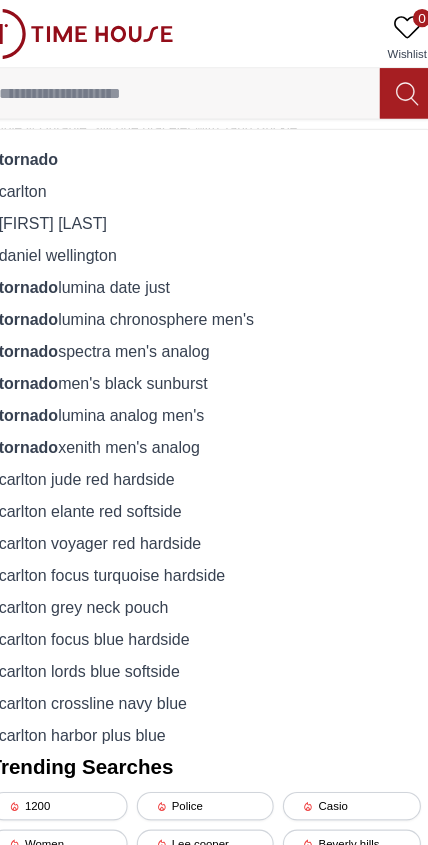 scroll, scrollTop: 1317, scrollLeft: 0, axis: vertical 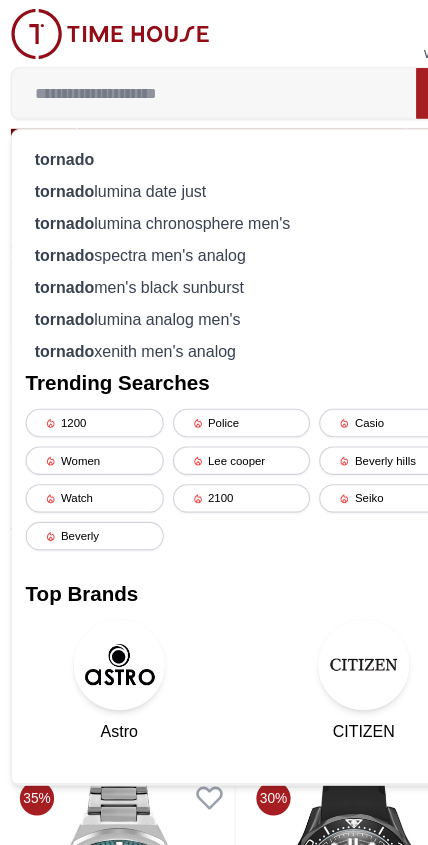 click on "tornado" at bounding box center (59, 308) 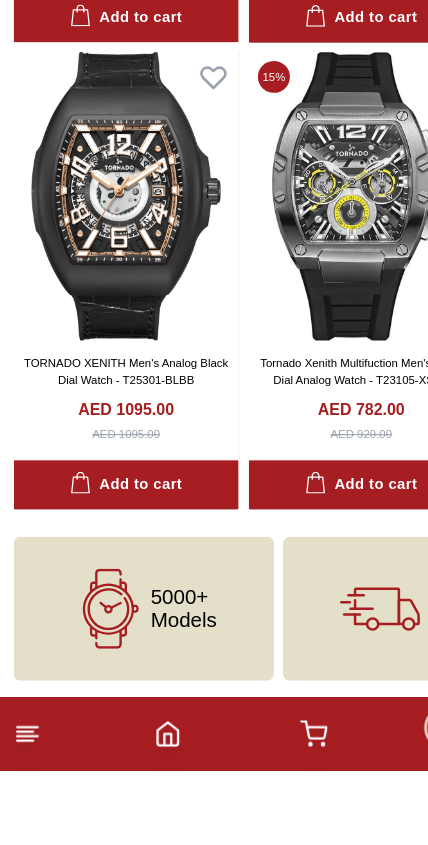 scroll, scrollTop: 399, scrollLeft: 0, axis: vertical 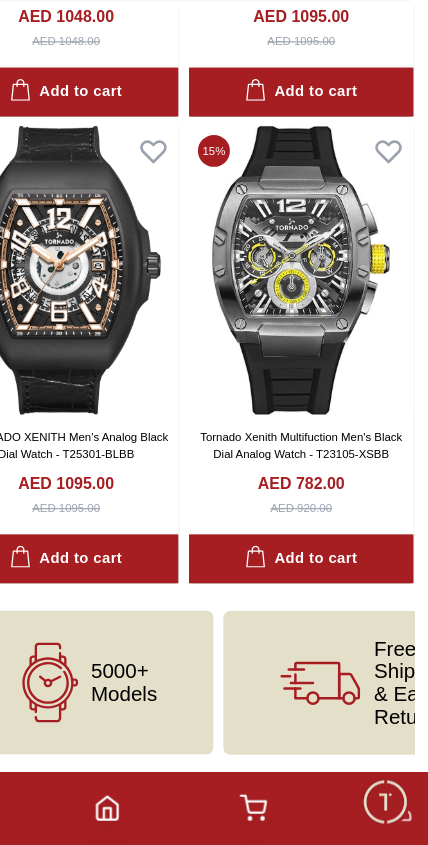 click on "5000+ Models" at bounding box center [161, 703] 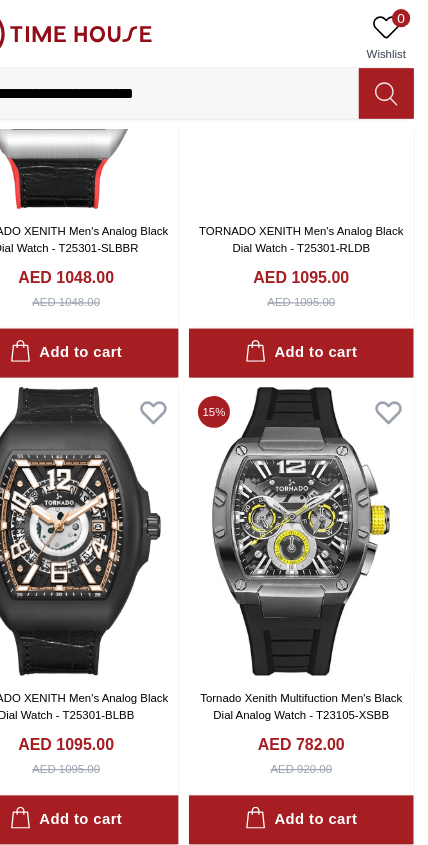 scroll, scrollTop: 0, scrollLeft: 0, axis: both 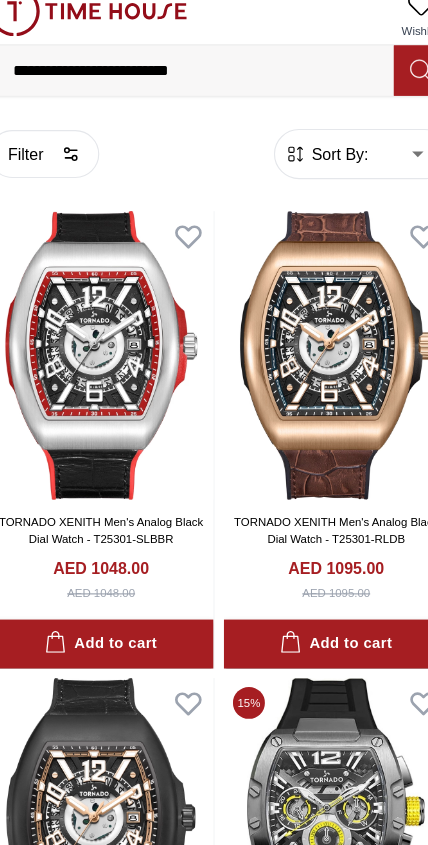 click 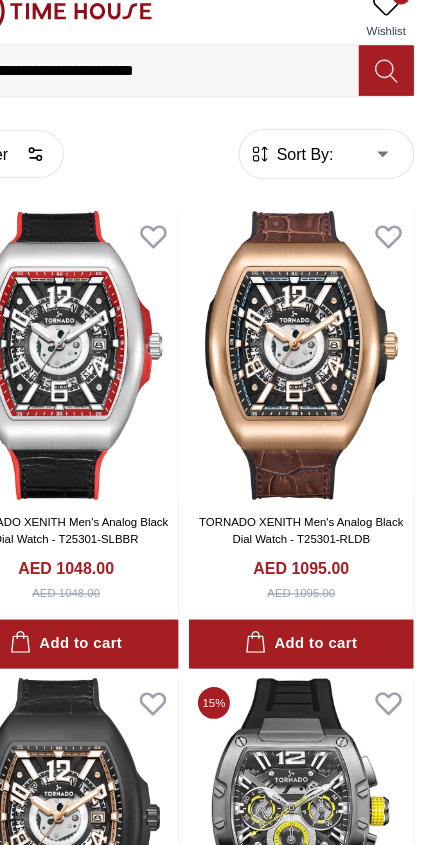 click on "**********" at bounding box center [190, 82] 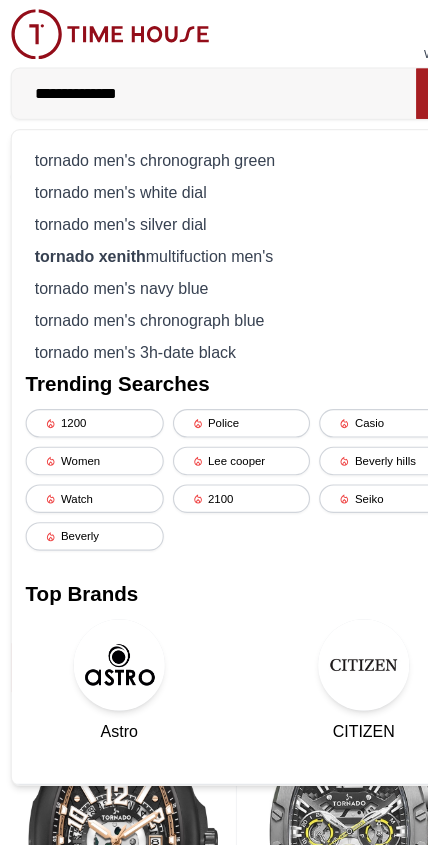 type on "**********" 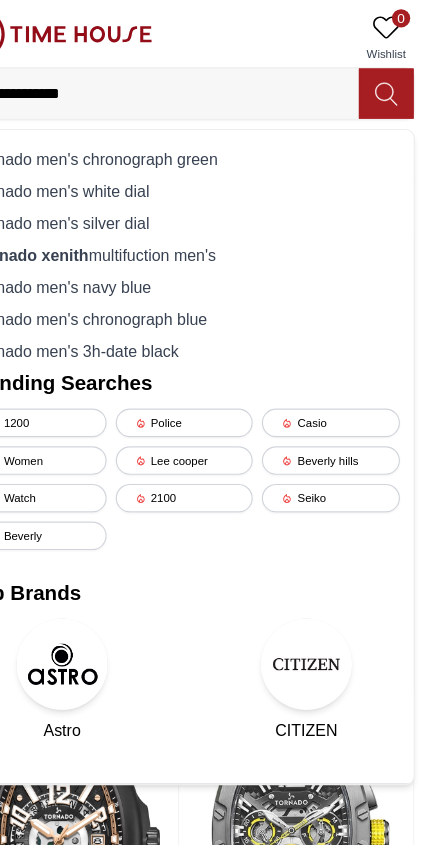 click 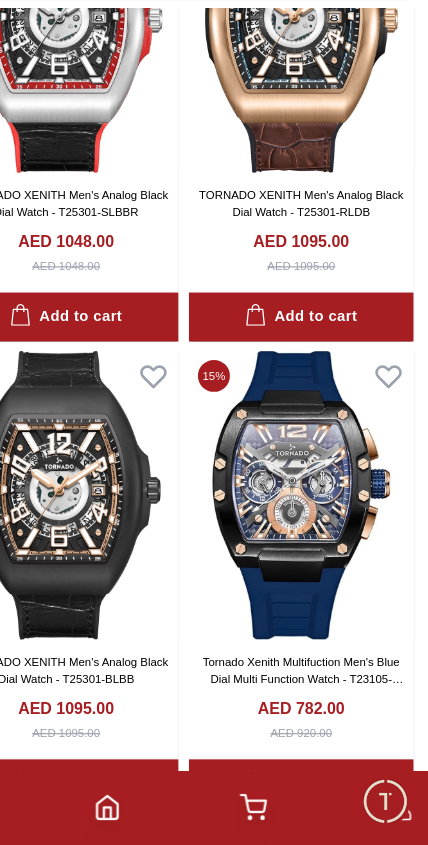 scroll, scrollTop: 202, scrollLeft: 0, axis: vertical 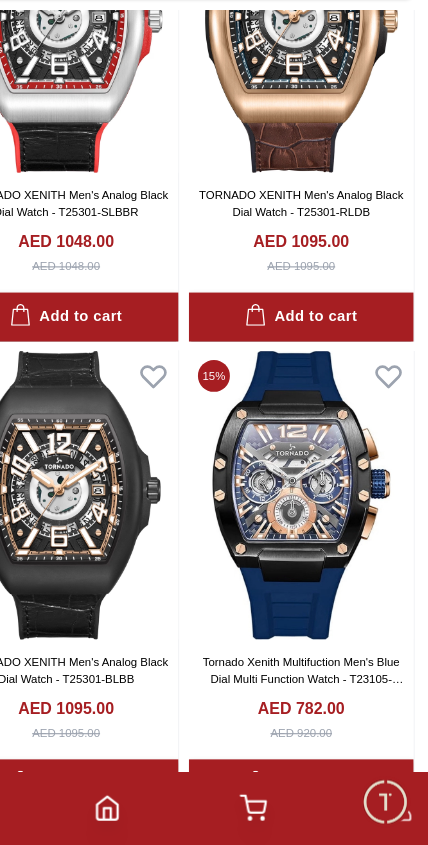 click at bounding box center [316, 538] 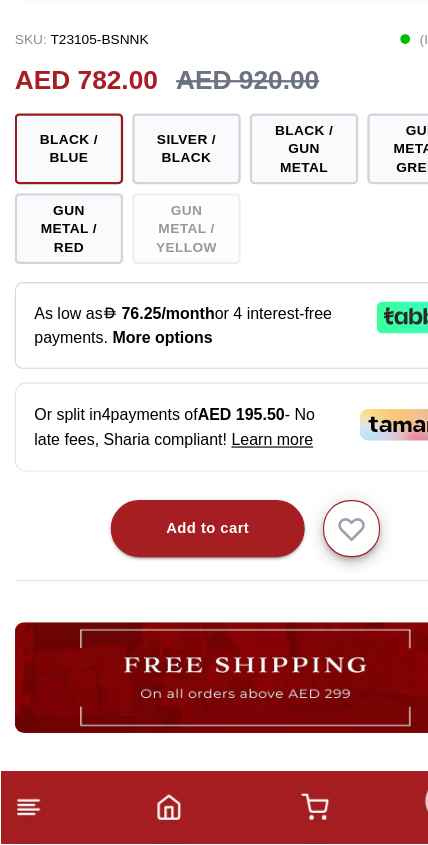 scroll, scrollTop: 742, scrollLeft: 0, axis: vertical 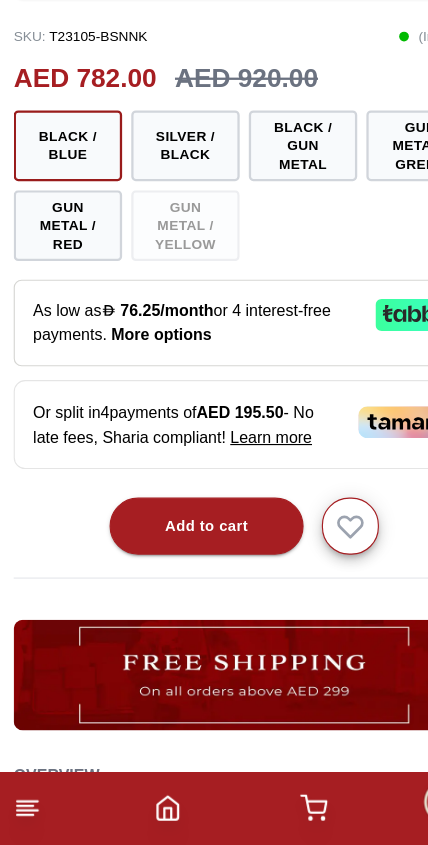 click on "Add to cart" at bounding box center [181, 566] 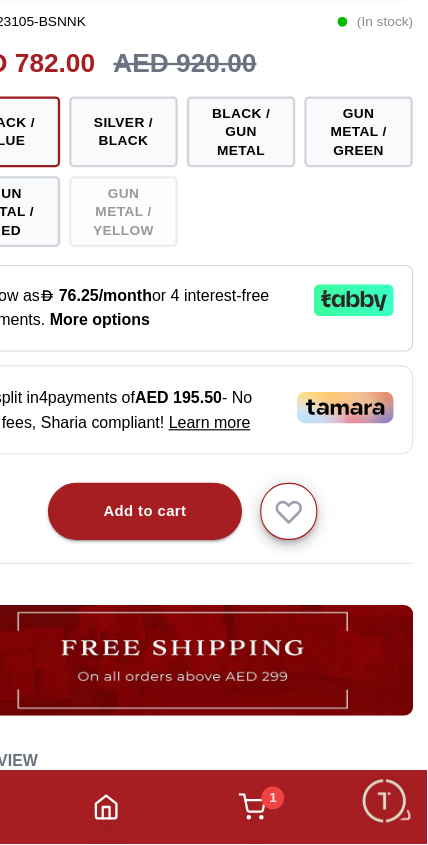 scroll, scrollTop: 754, scrollLeft: 0, axis: vertical 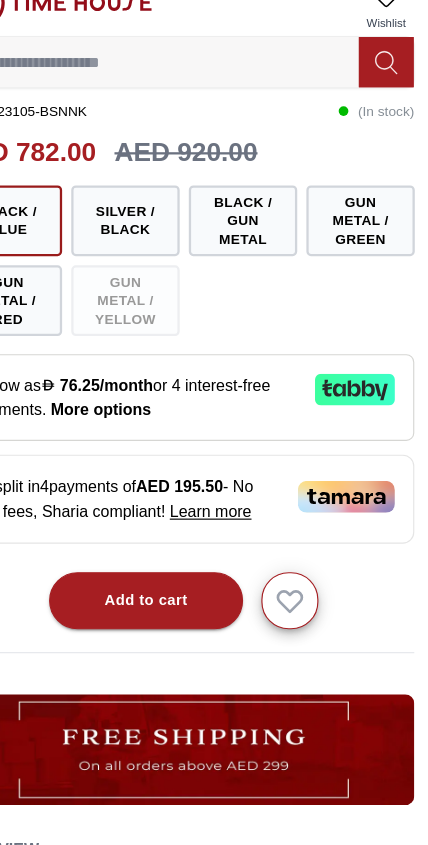 click on "Gun Metal / Green" at bounding box center [368, 221] 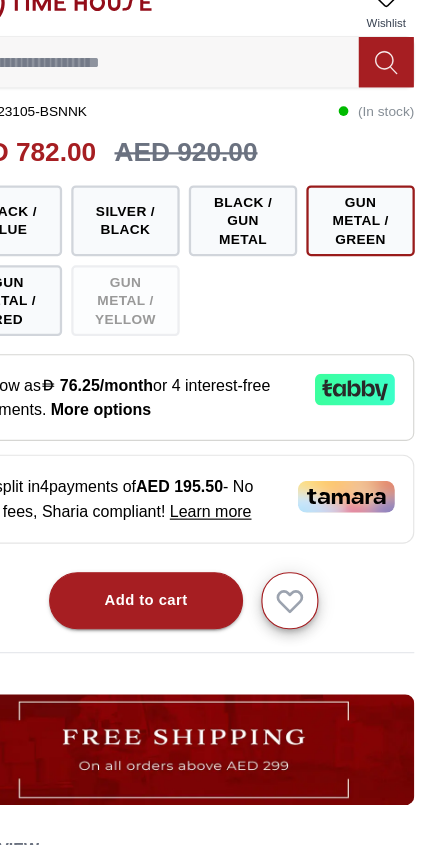 scroll, scrollTop: 722, scrollLeft: 0, axis: vertical 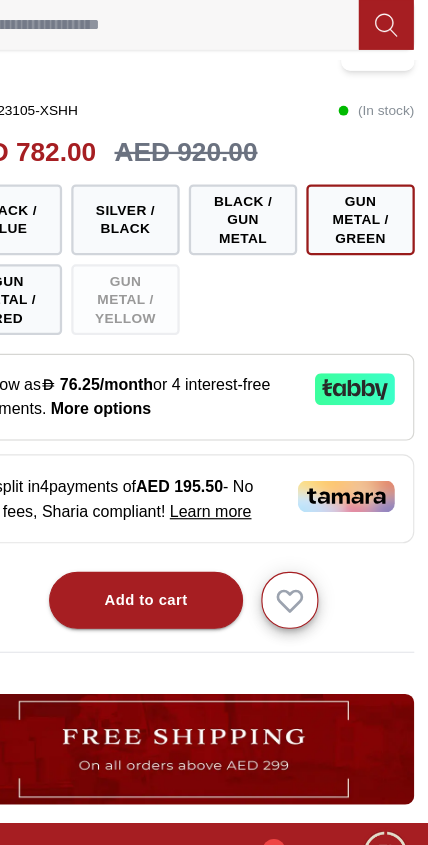 click on "Add to cart" at bounding box center [181, 586] 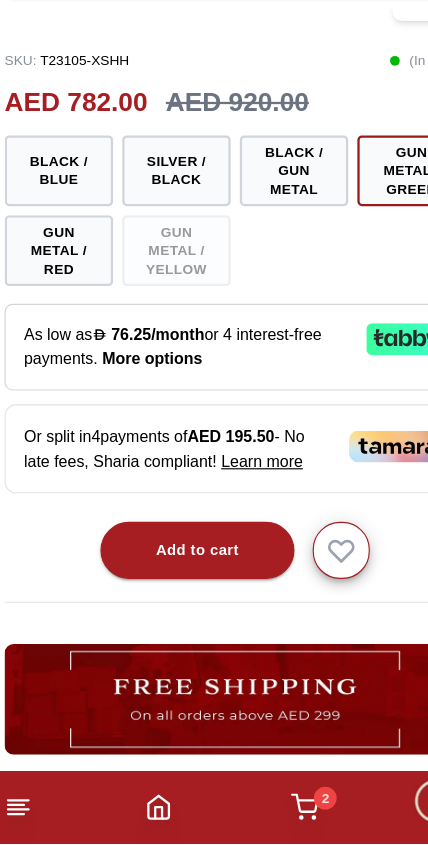scroll, scrollTop: 721, scrollLeft: 0, axis: vertical 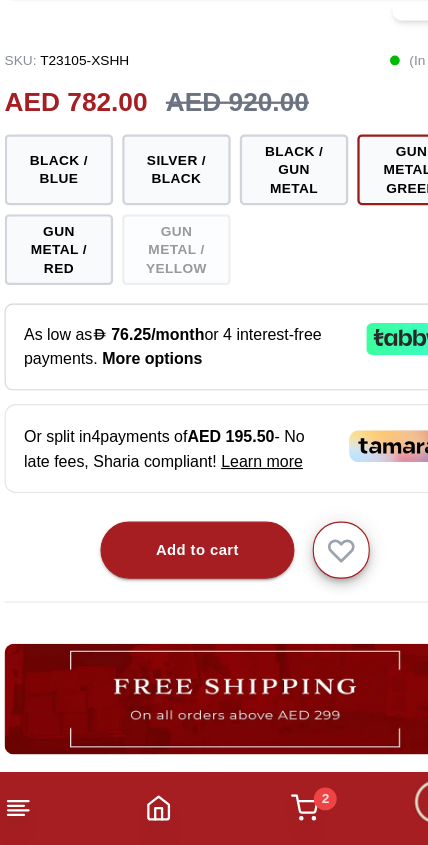click 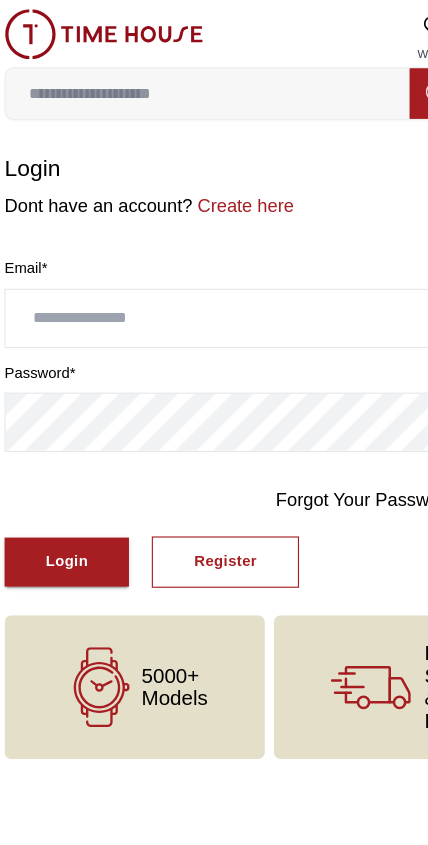 click on "Register" at bounding box center (205, 492) 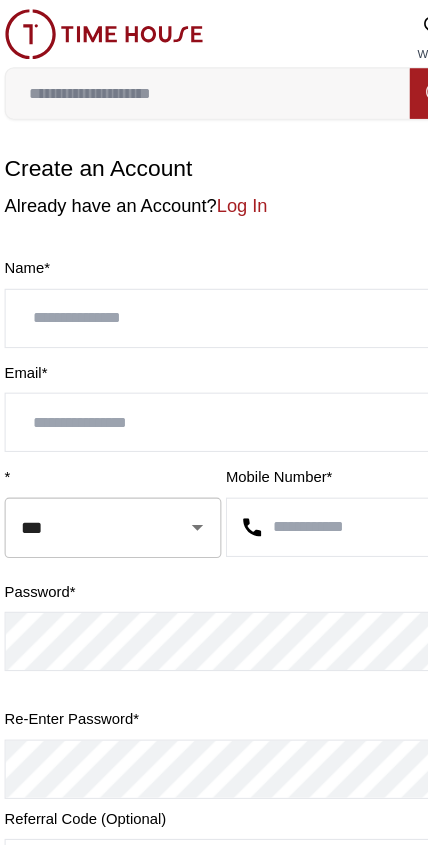 click at bounding box center (214, 279) 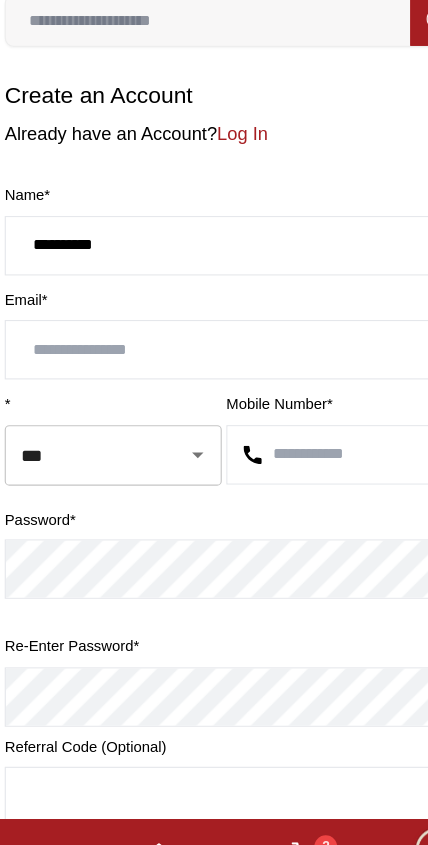 type on "**********" 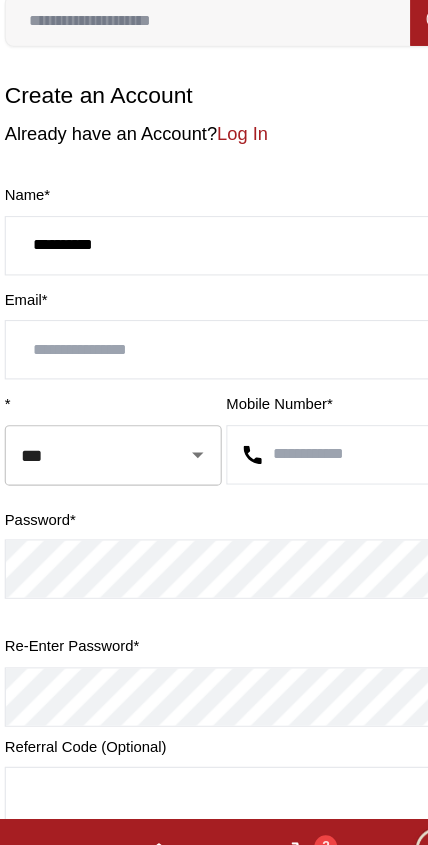 click at bounding box center (214, 370) 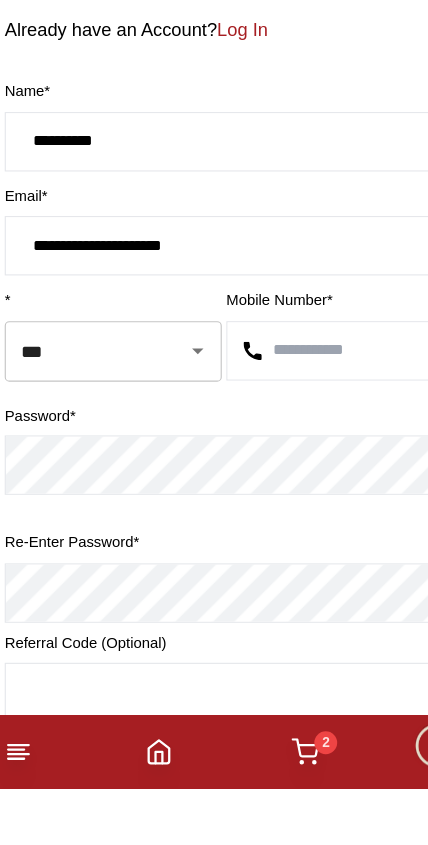 type on "**********" 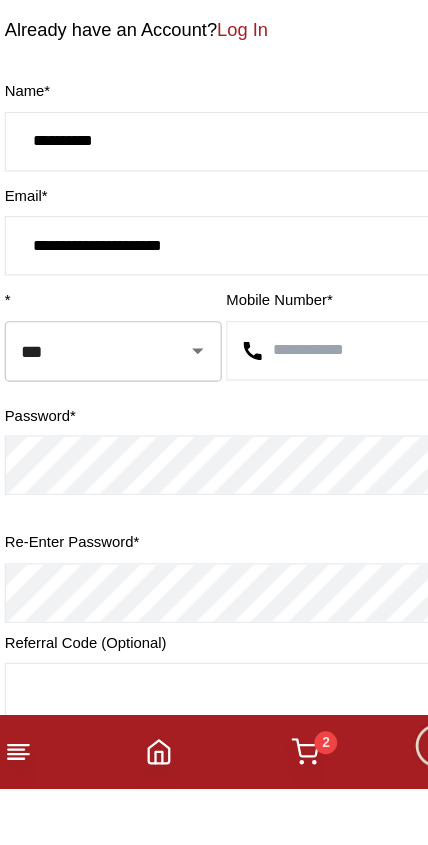 click at bounding box center [311, 462] 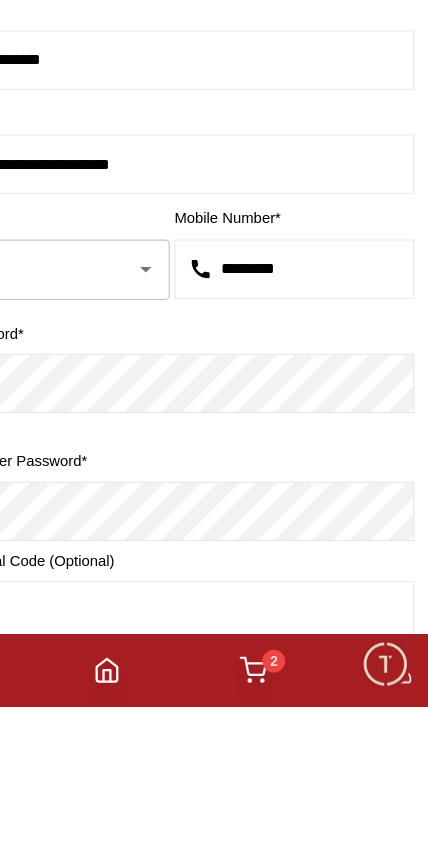 type on "*********" 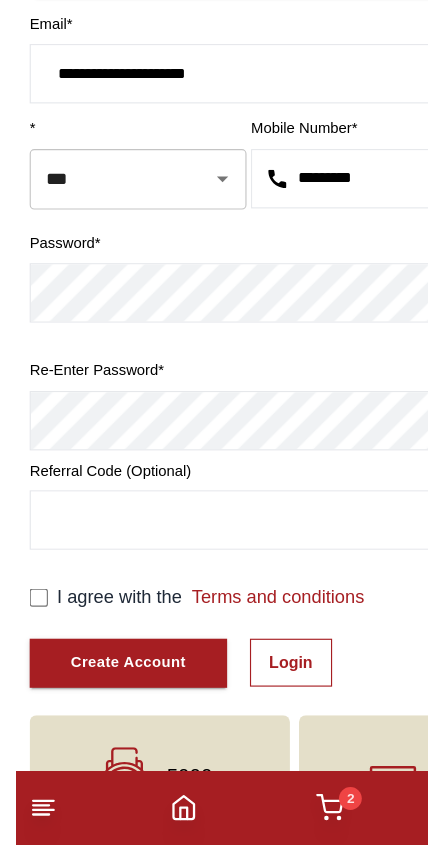 scroll, scrollTop: 201, scrollLeft: 0, axis: vertical 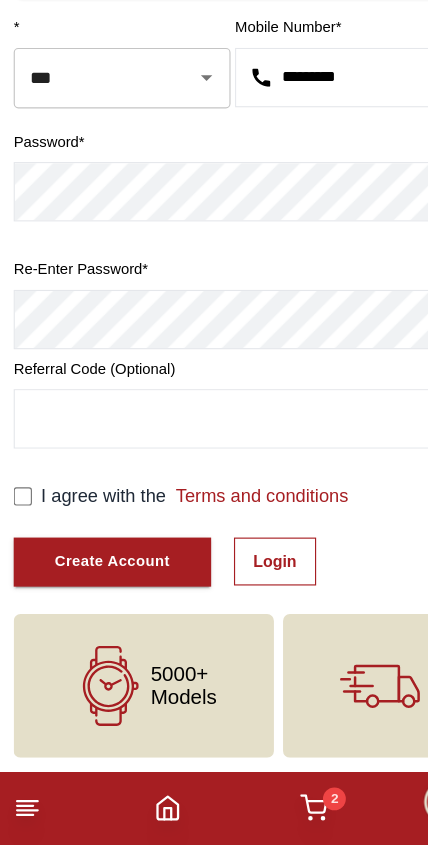 click on "Create Account" at bounding box center (98, 597) 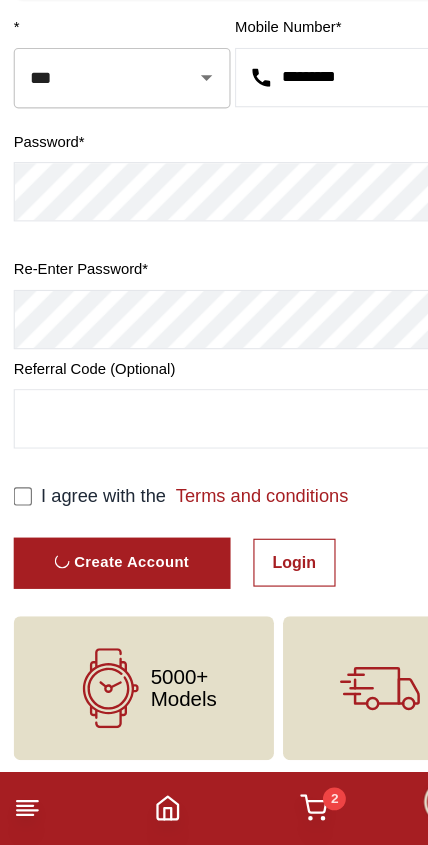 scroll, scrollTop: 0, scrollLeft: 0, axis: both 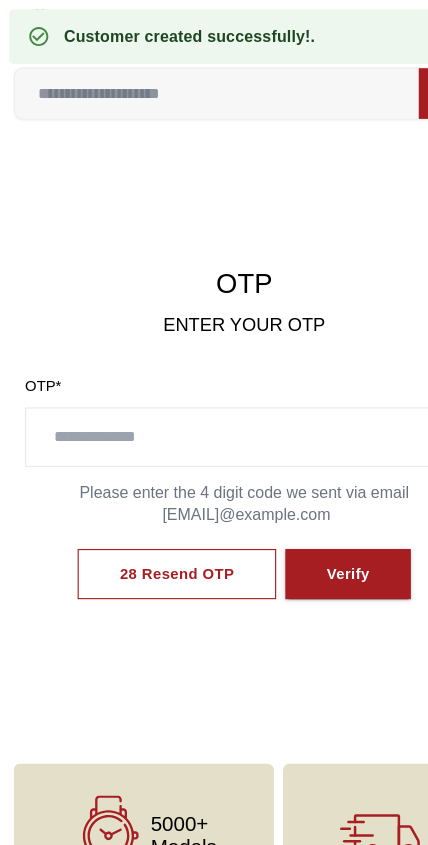 click at bounding box center [214, 383] 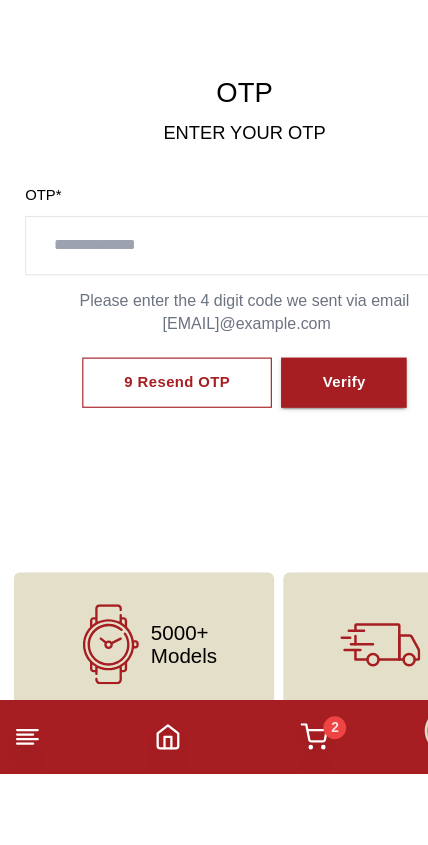 scroll, scrollTop: 28, scrollLeft: 0, axis: vertical 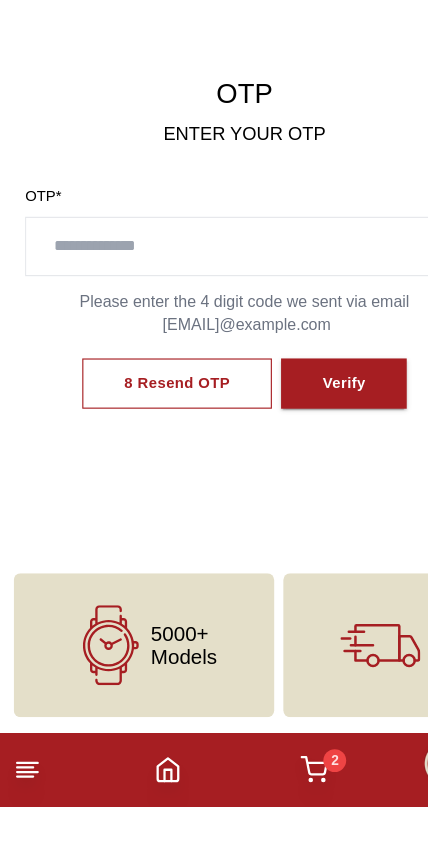 click at bounding box center [214, 355] 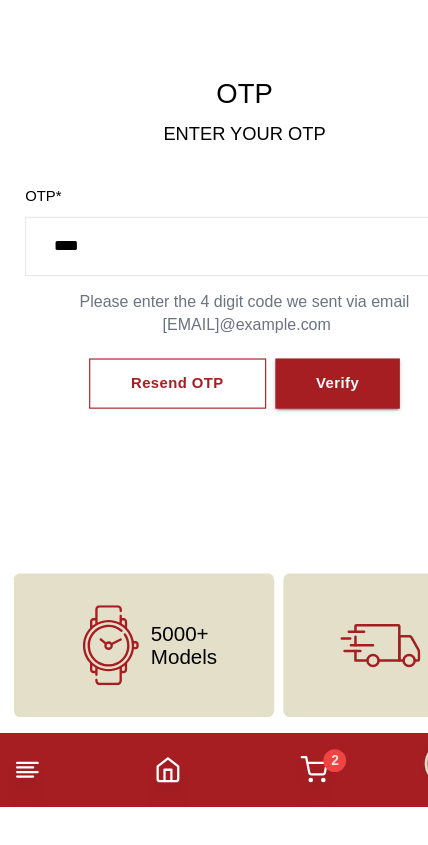 type on "****" 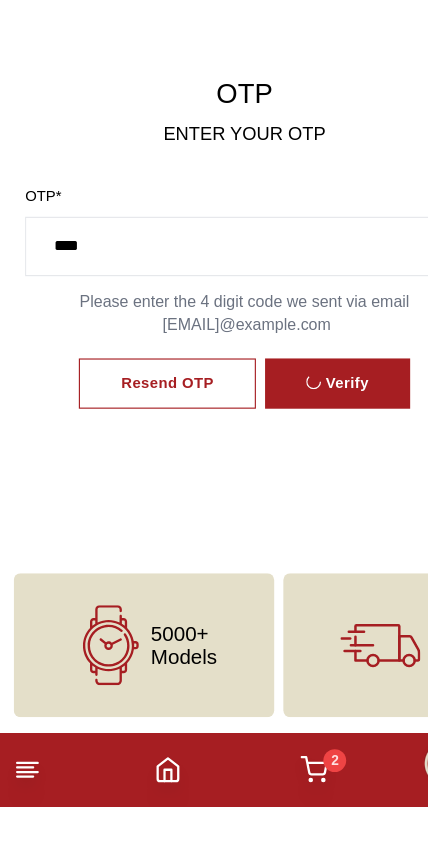 scroll, scrollTop: 29, scrollLeft: 0, axis: vertical 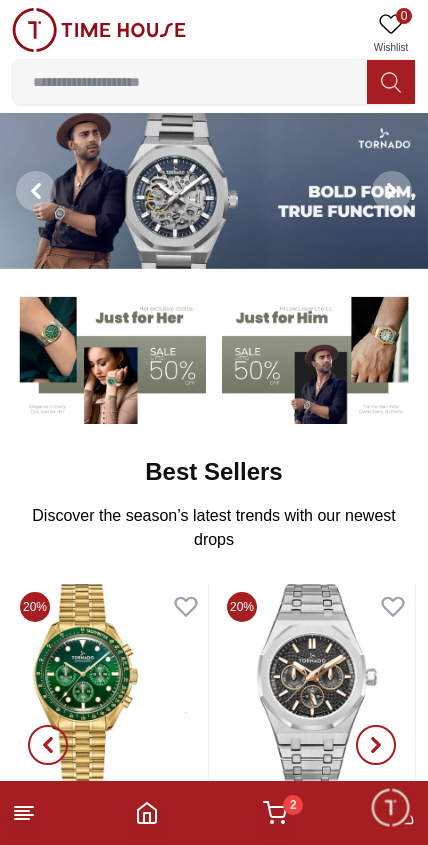 click on "2" at bounding box center (275, 813) 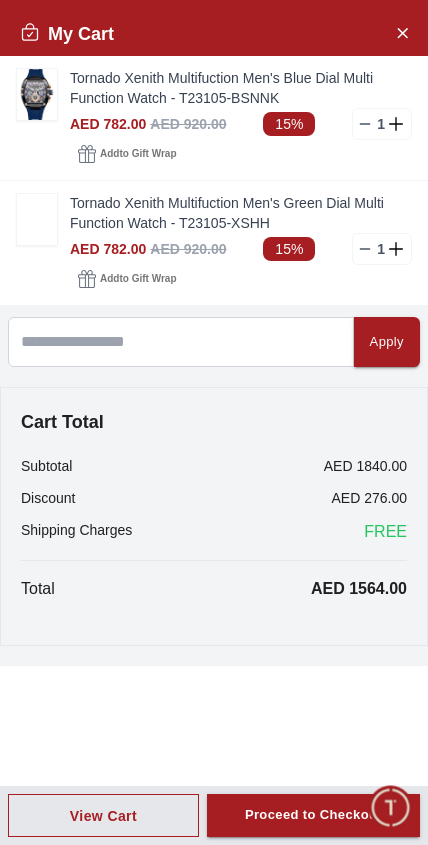 click 